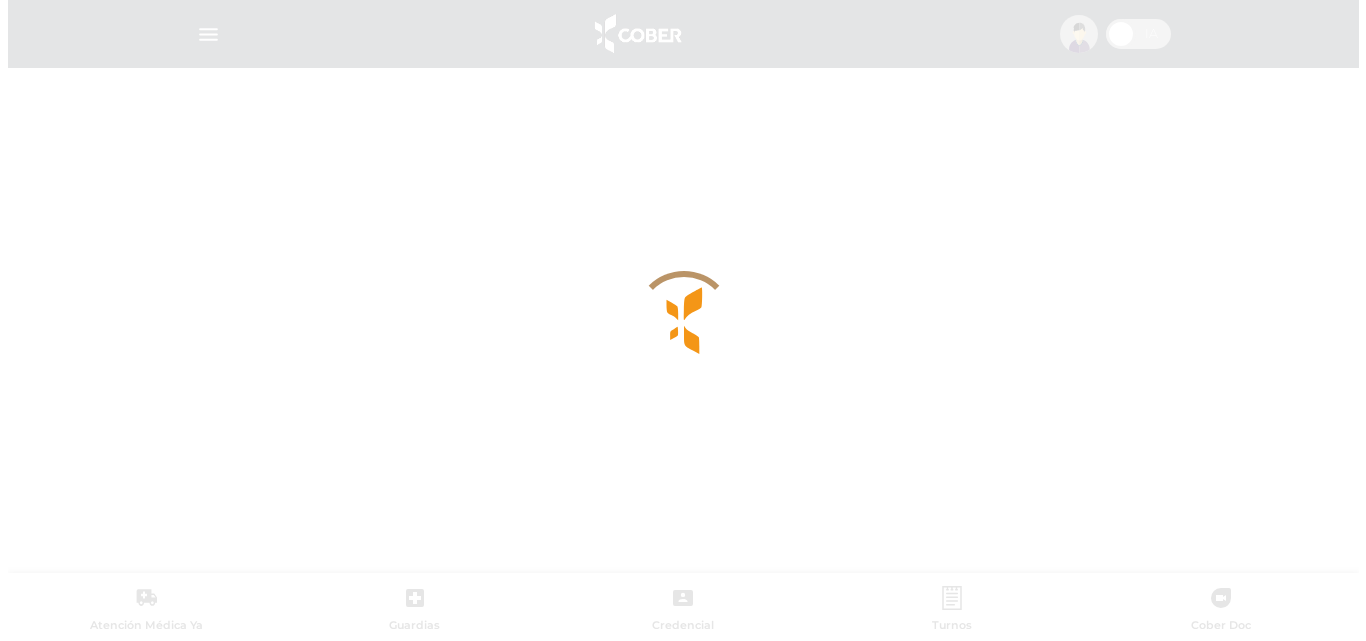 scroll, scrollTop: 0, scrollLeft: 0, axis: both 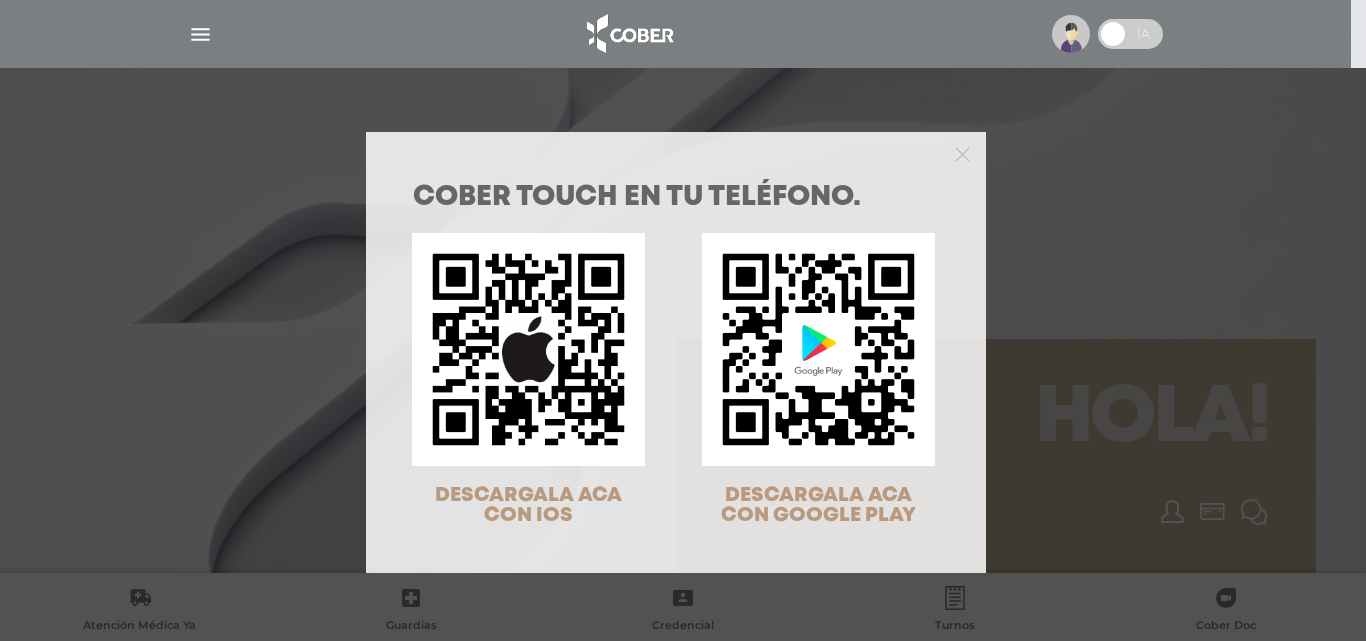 click at bounding box center (676, 152) 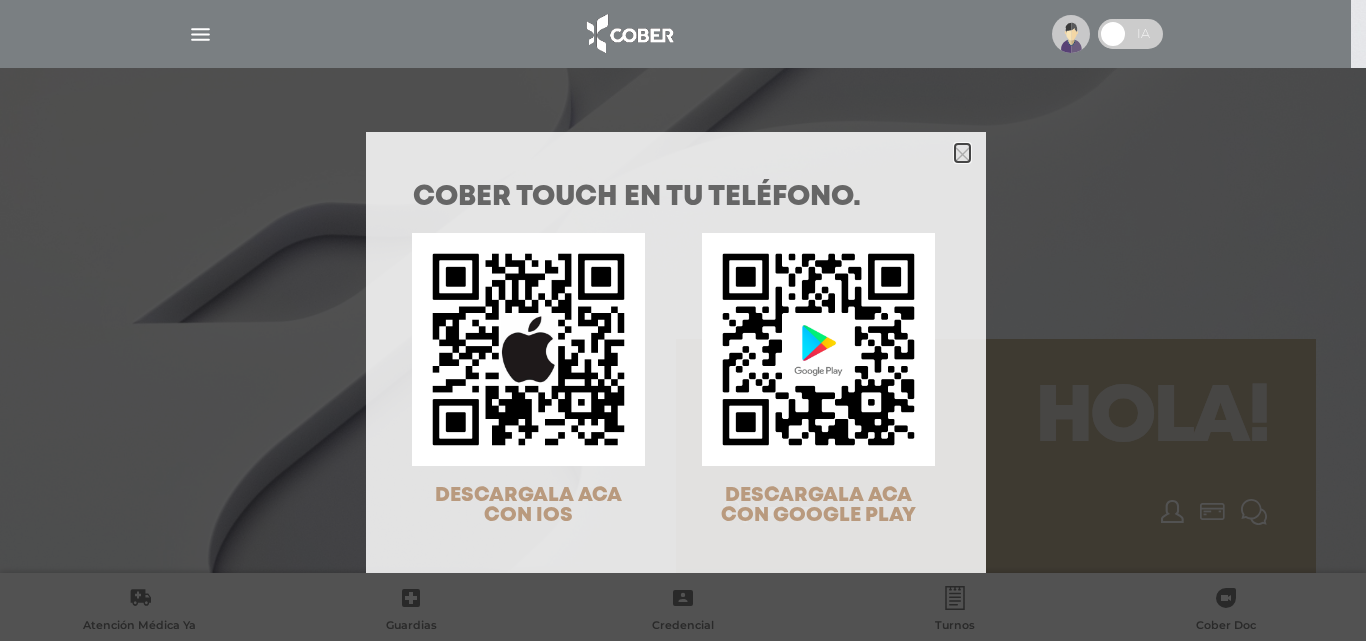 click 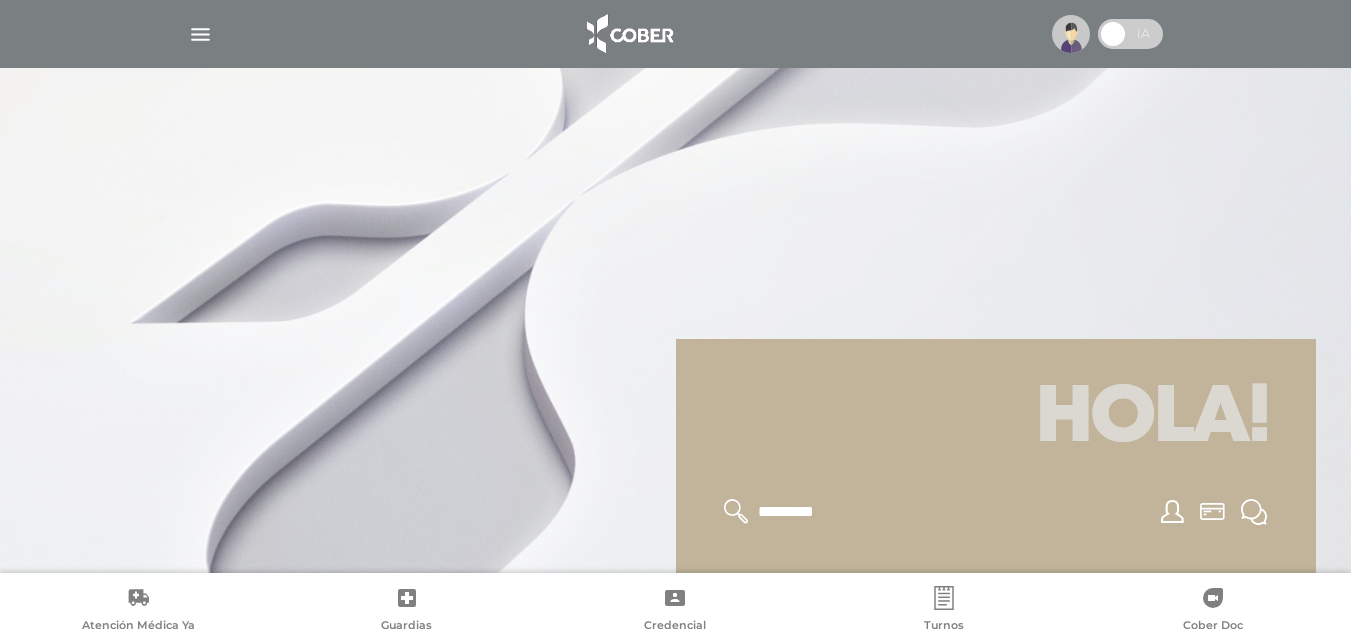 click at bounding box center [1071, 34] 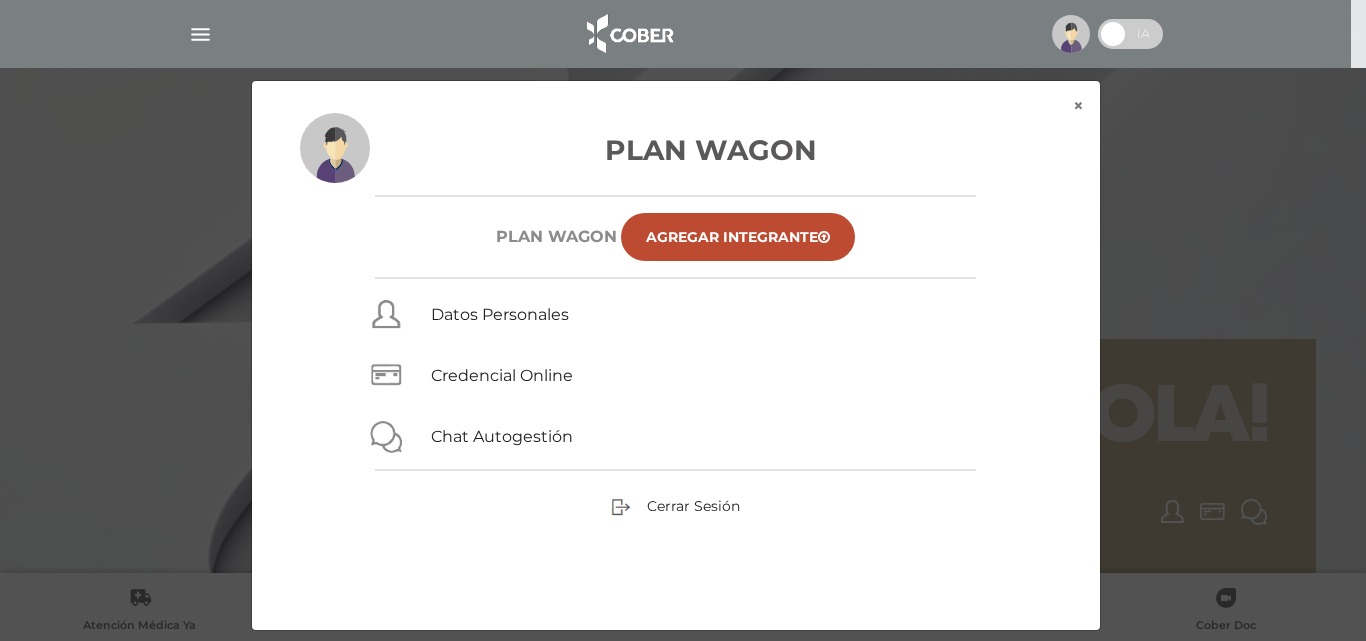click on "Cerrar Sesión" at bounding box center (676, 506) 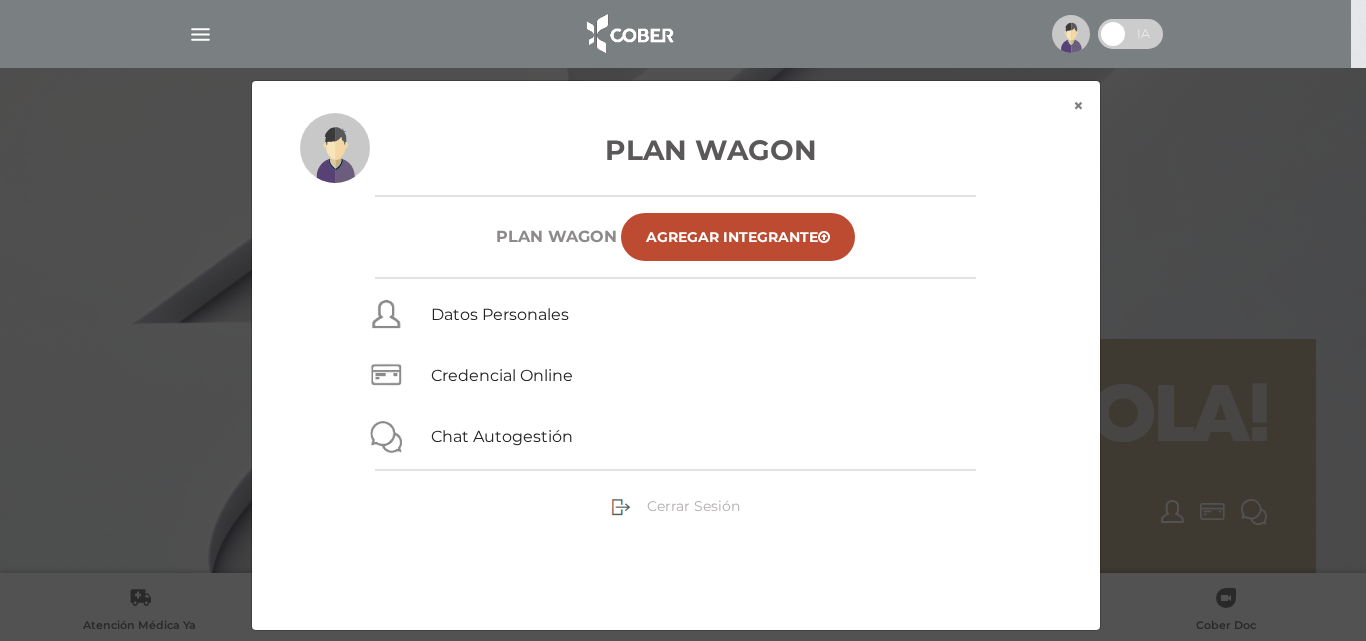 click on "Cerrar Sesión" at bounding box center (693, 506) 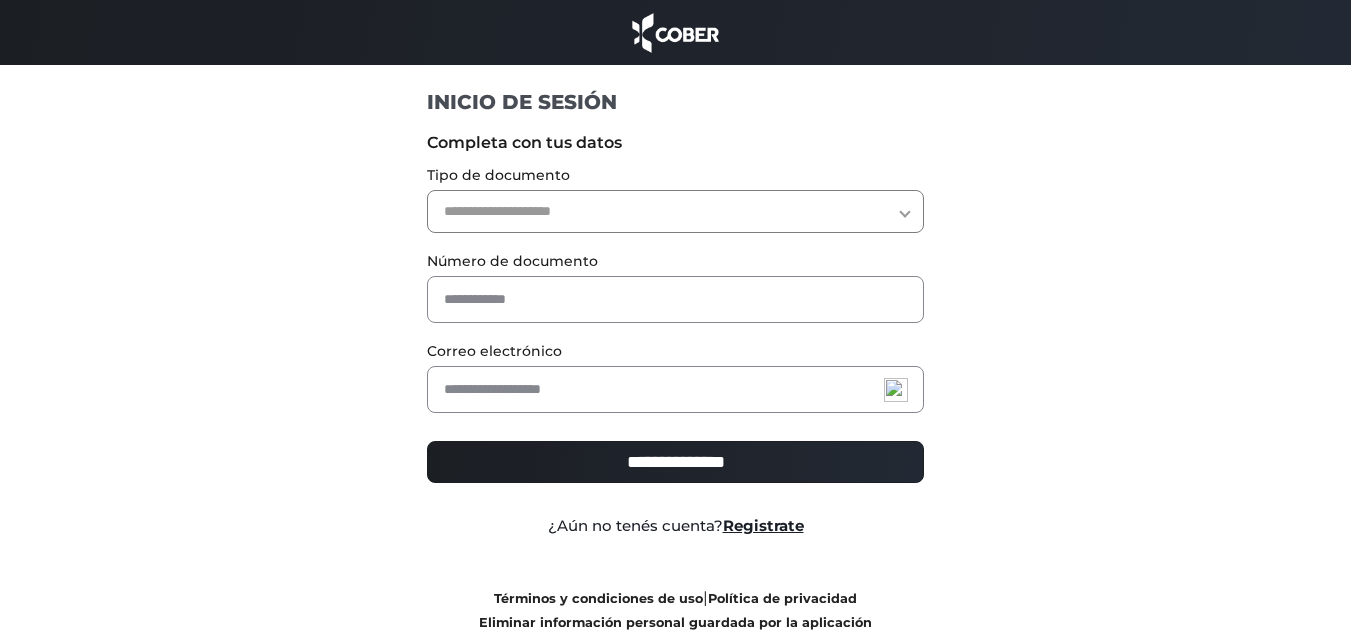scroll, scrollTop: 0, scrollLeft: 0, axis: both 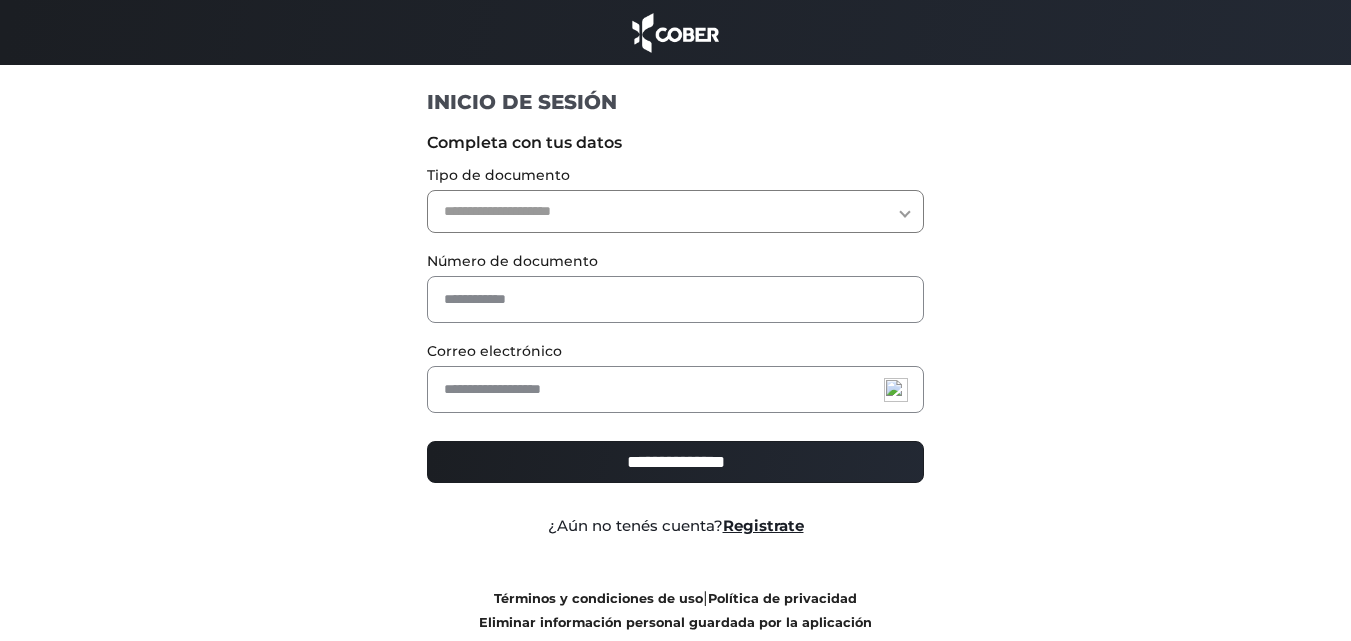 click on "**********" at bounding box center (675, 211) 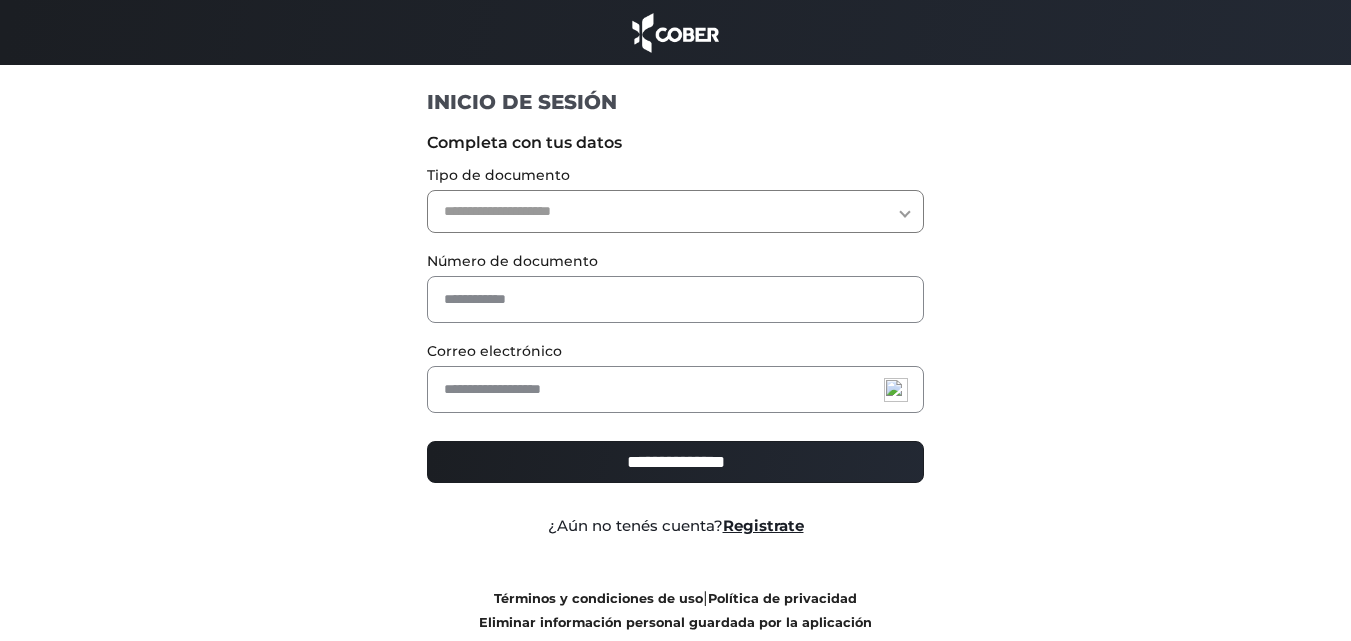 click on "**********" at bounding box center [676, 378] 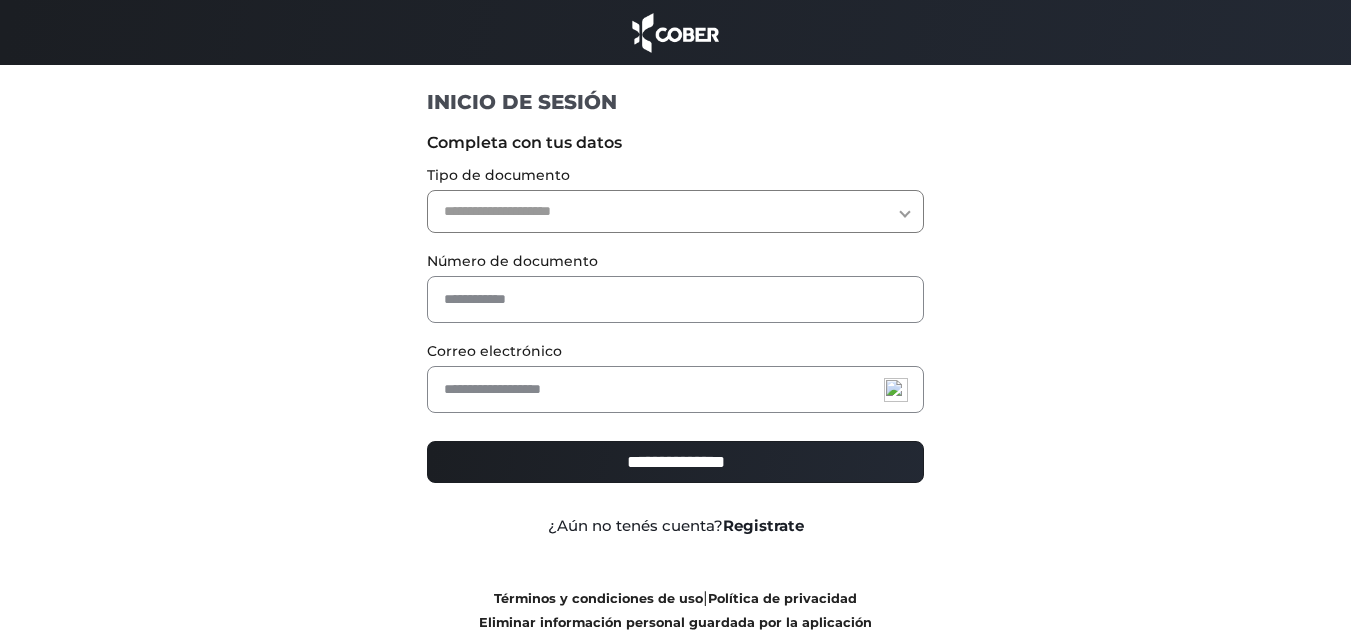 click on "Registrate" at bounding box center [763, 525] 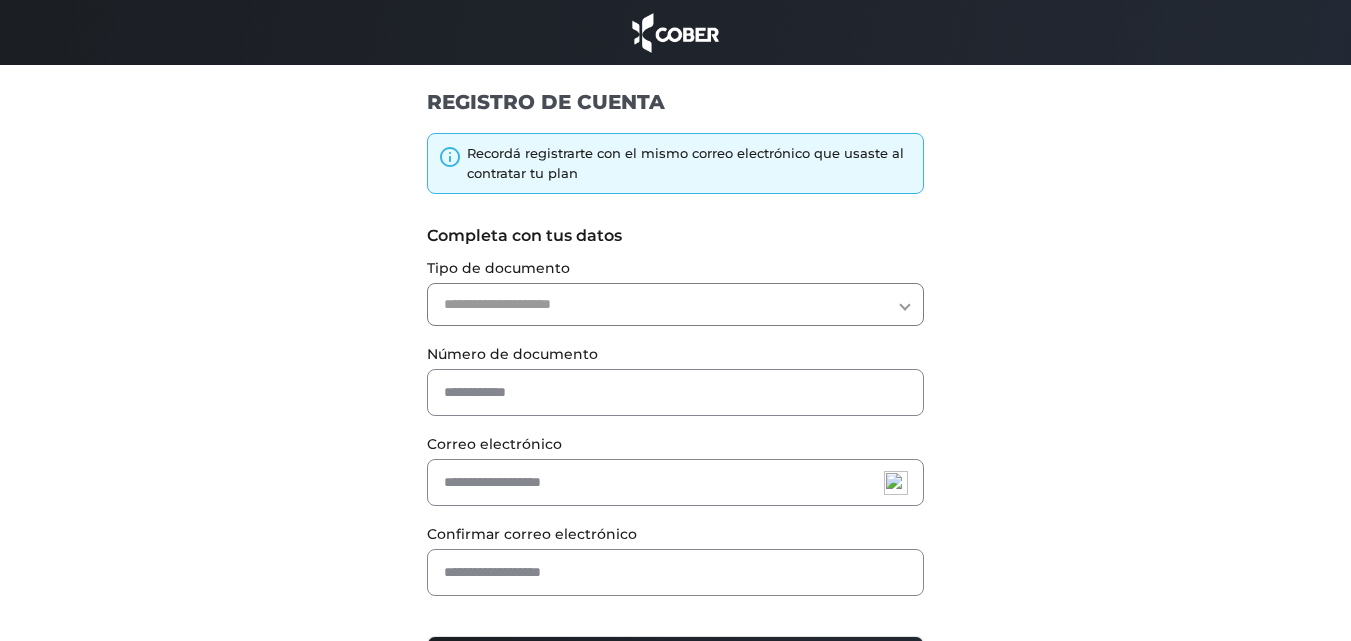 scroll, scrollTop: 0, scrollLeft: 0, axis: both 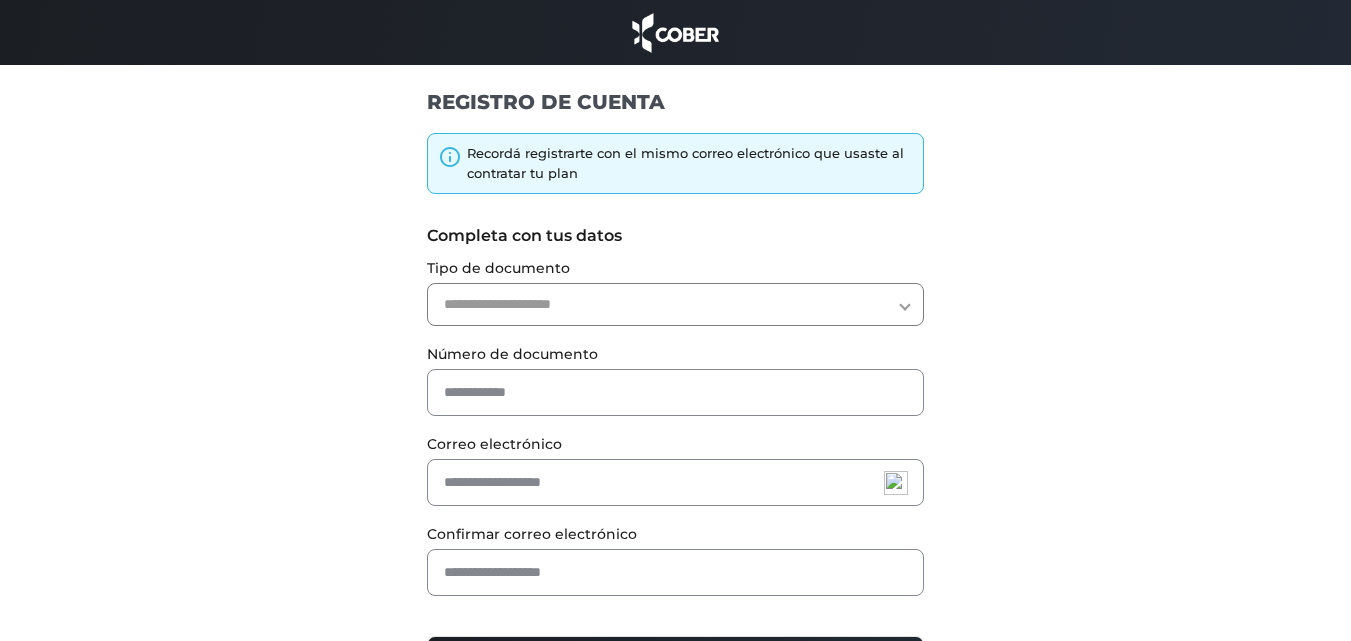 click on "**********" at bounding box center (675, 304) 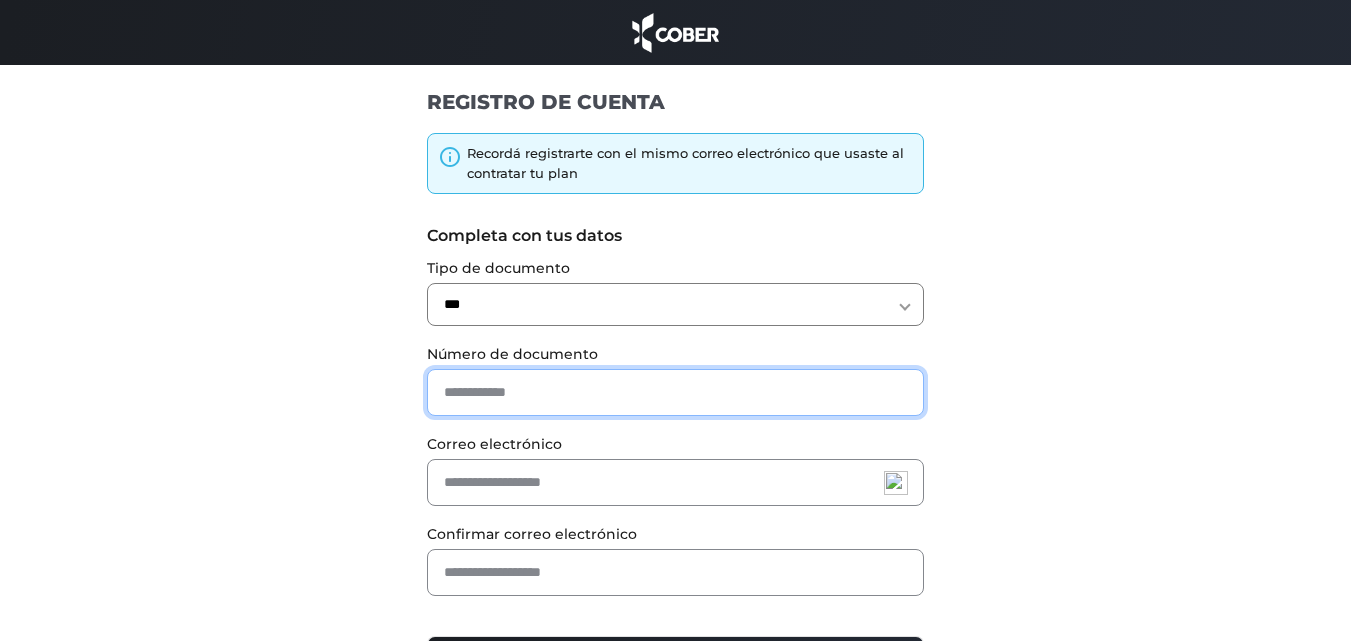 click at bounding box center (675, 392) 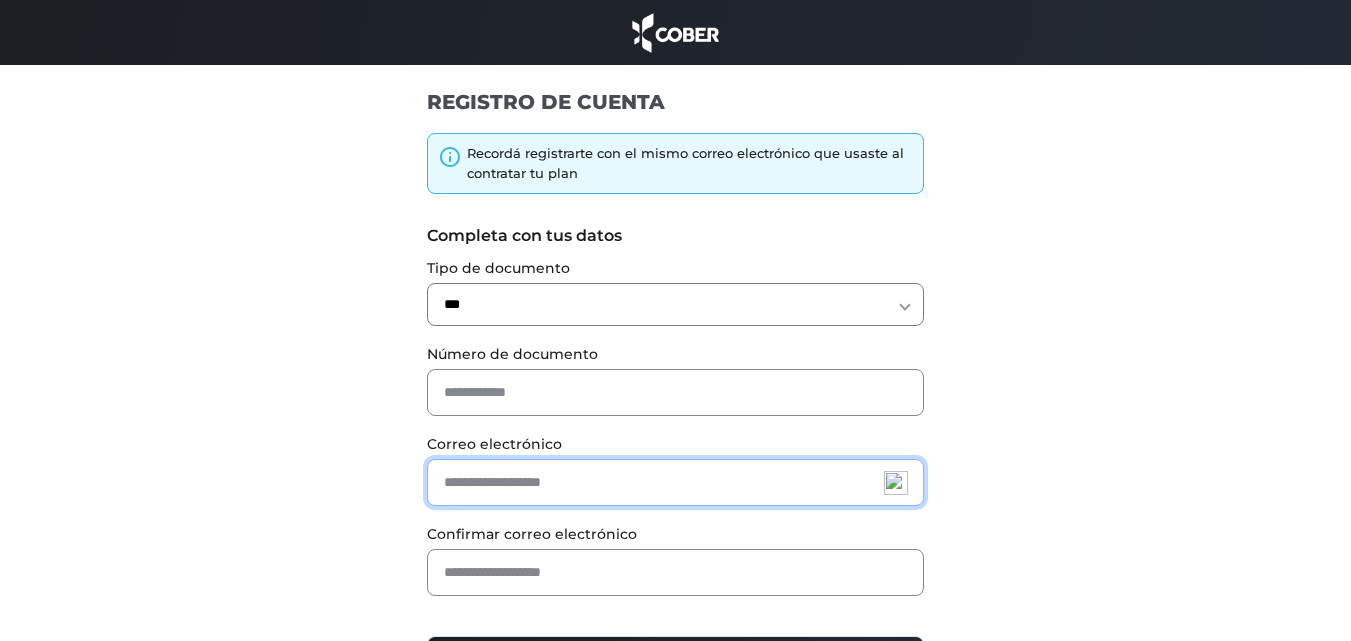 click at bounding box center [675, 482] 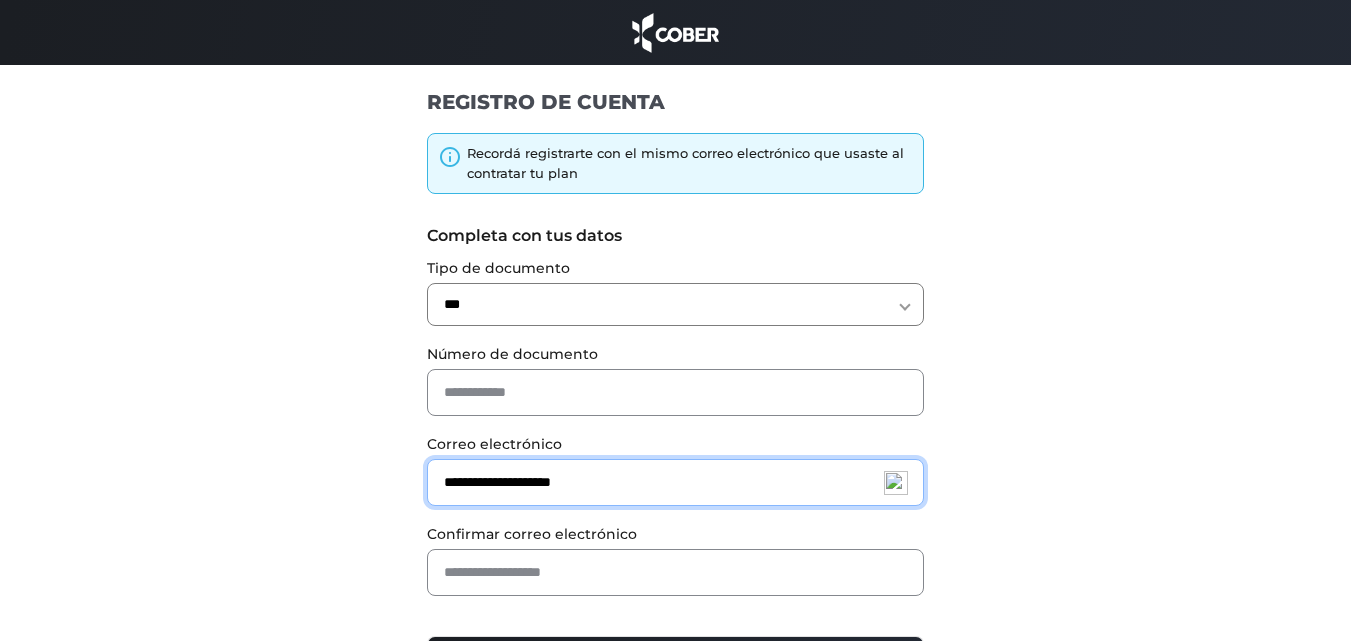 type on "**********" 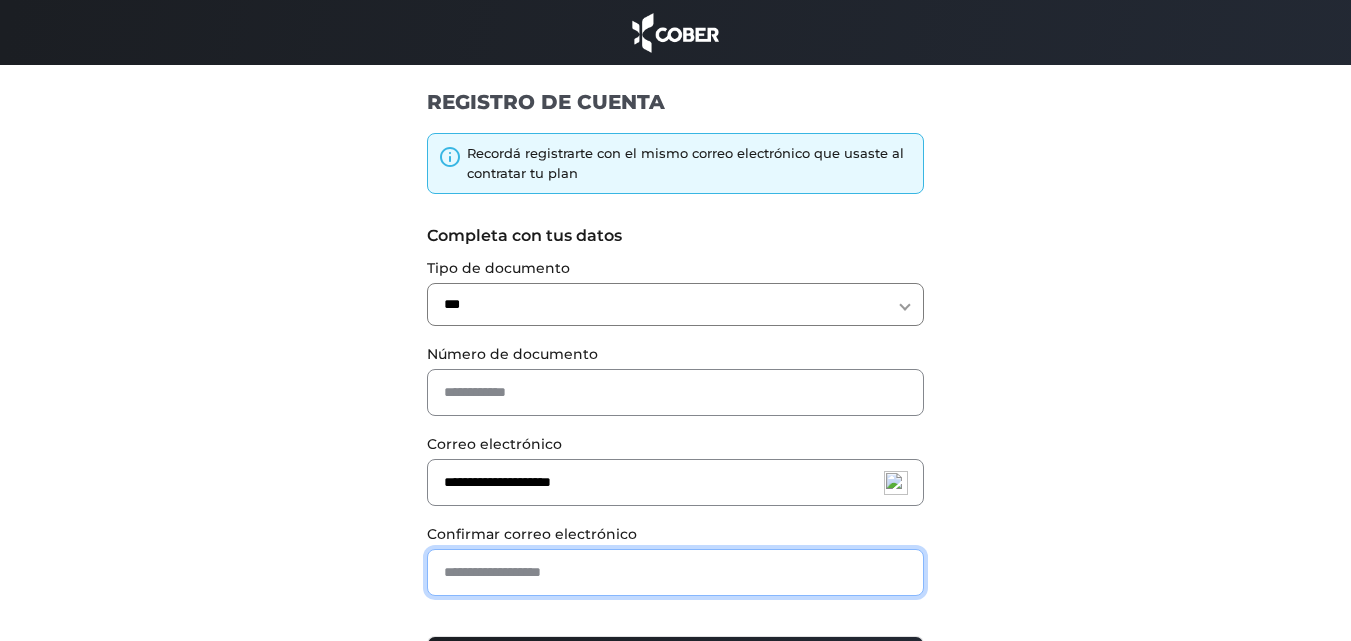 click at bounding box center (675, 572) 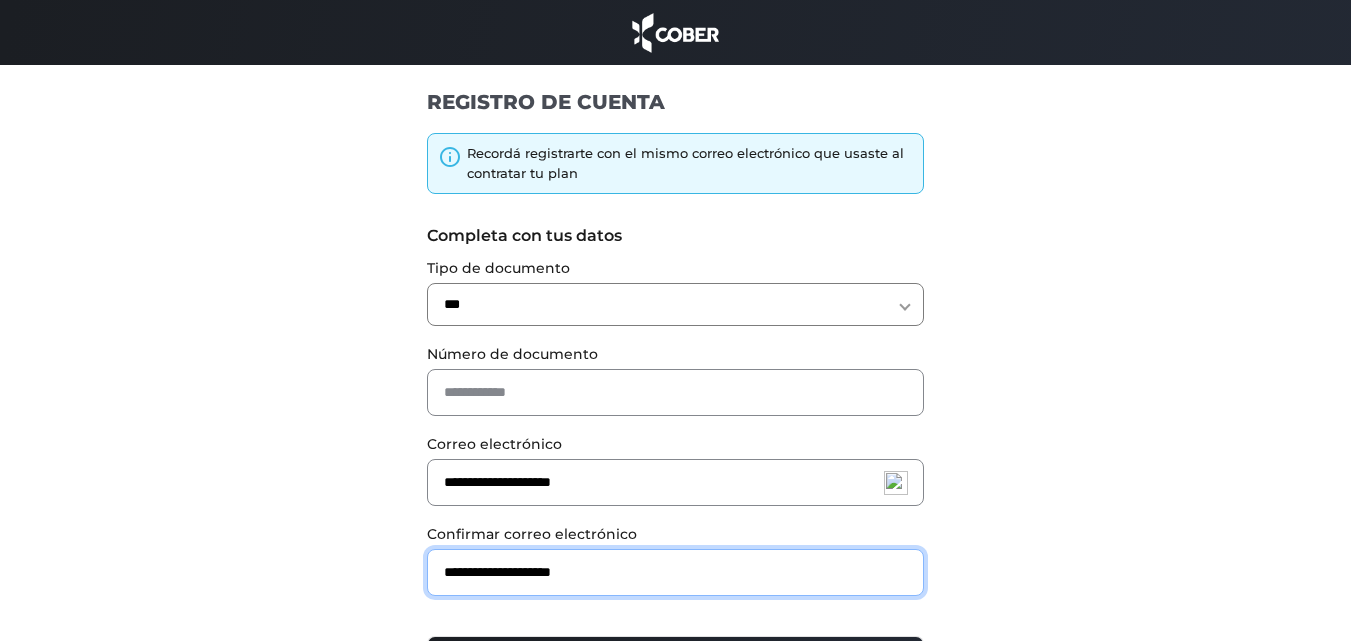 type on "**********" 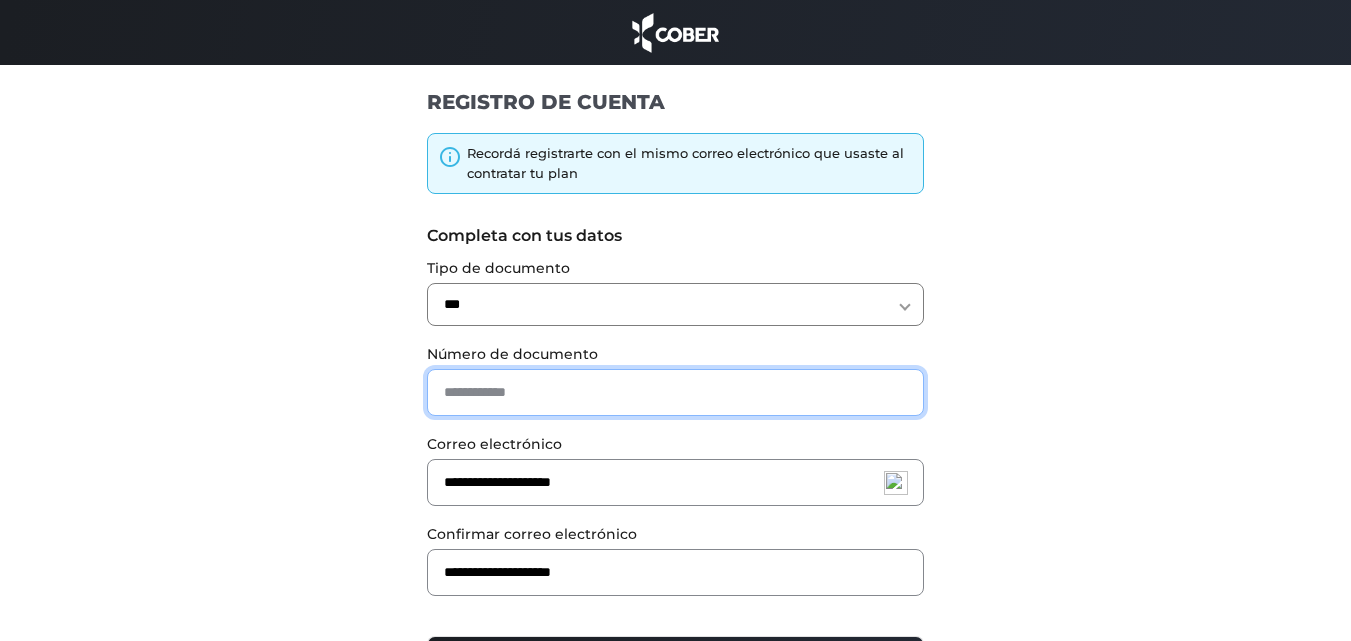 click at bounding box center (675, 392) 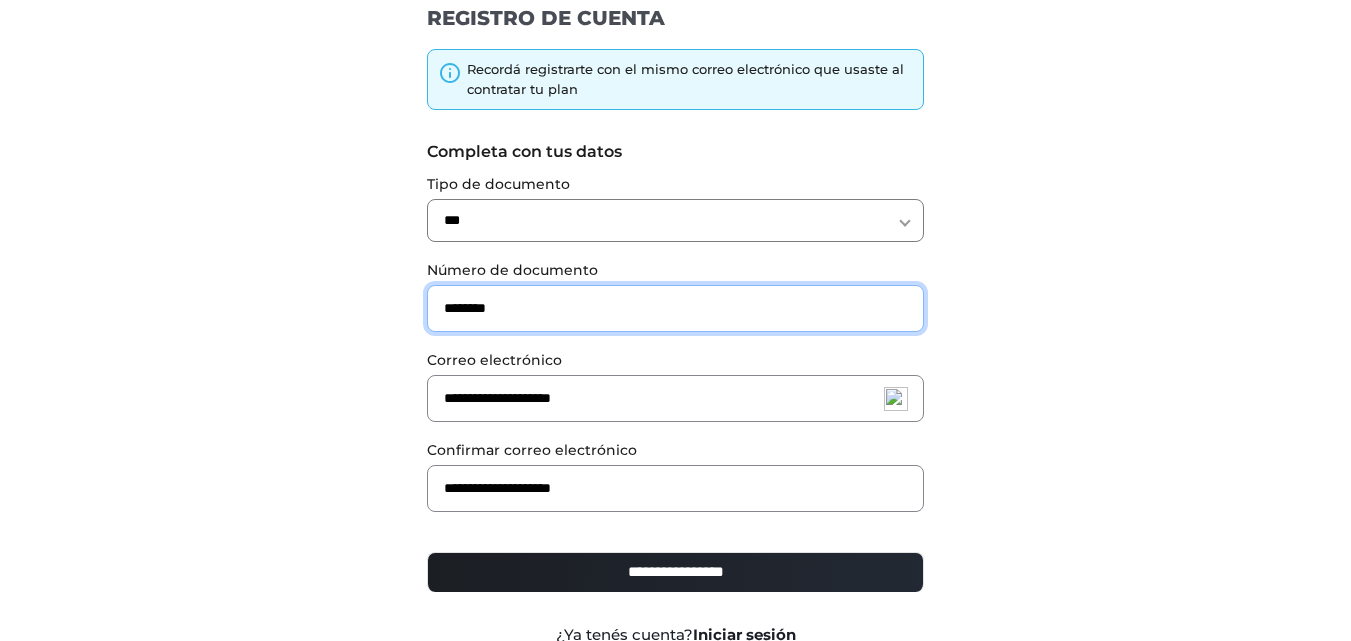 scroll, scrollTop: 177, scrollLeft: 0, axis: vertical 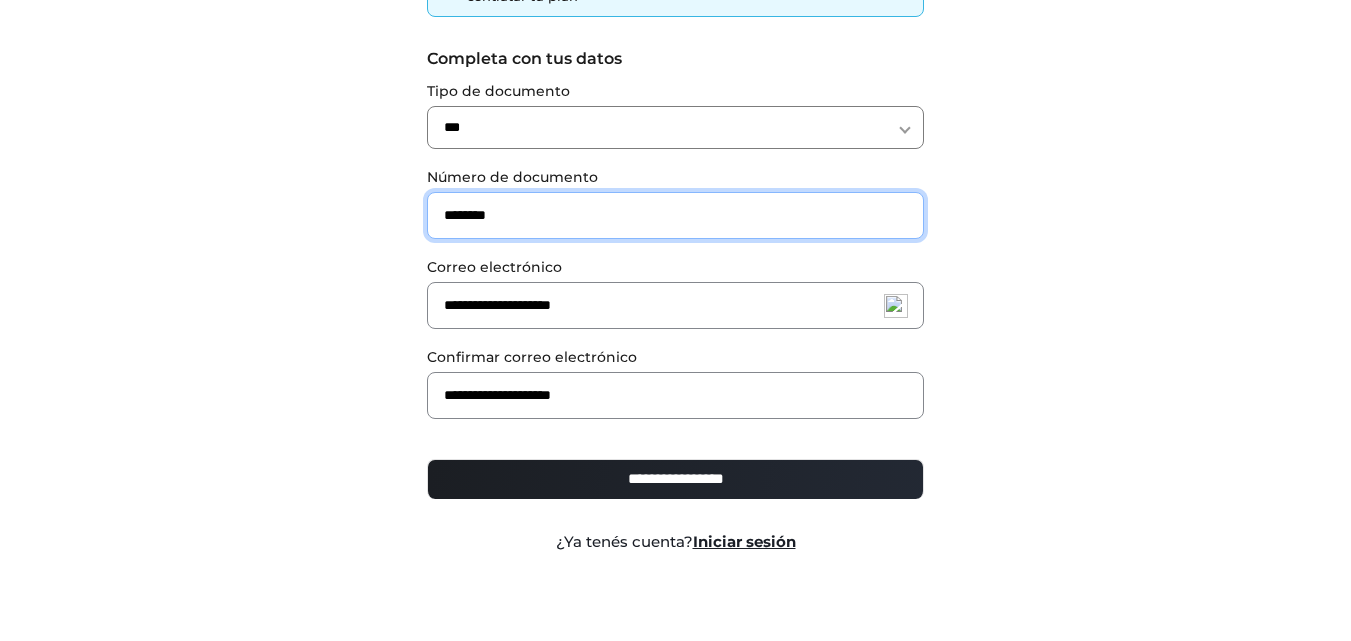 type on "********" 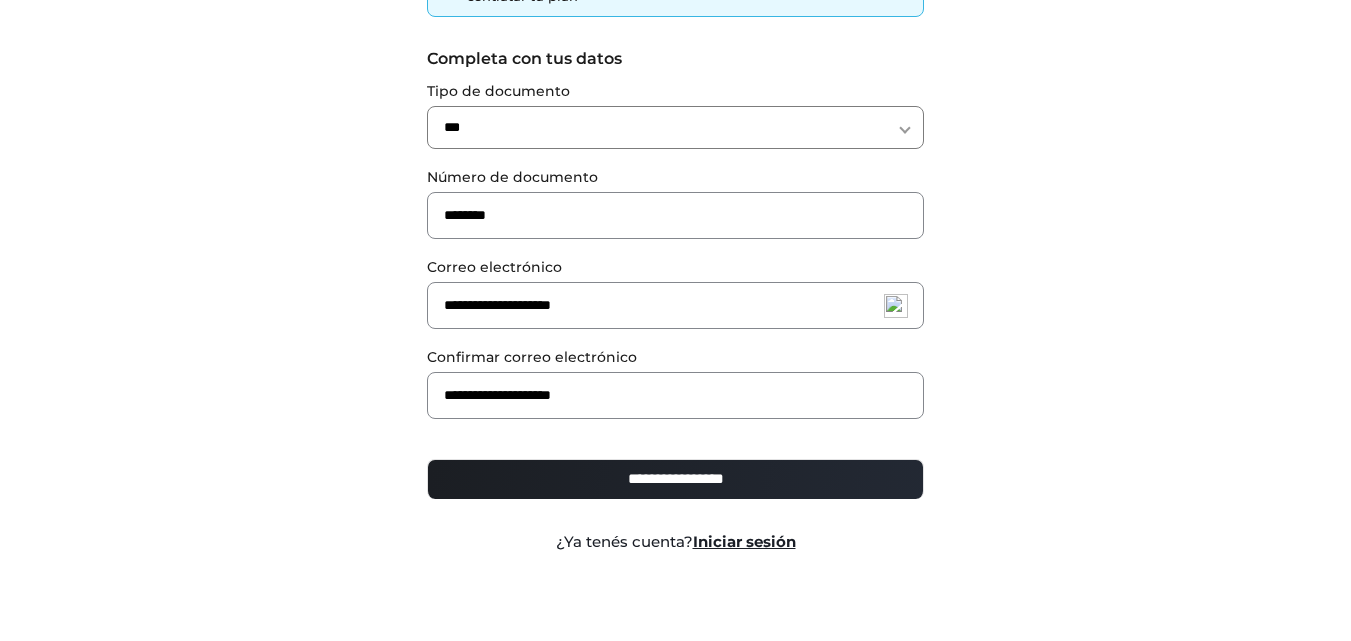 click on "**********" at bounding box center (675, 479) 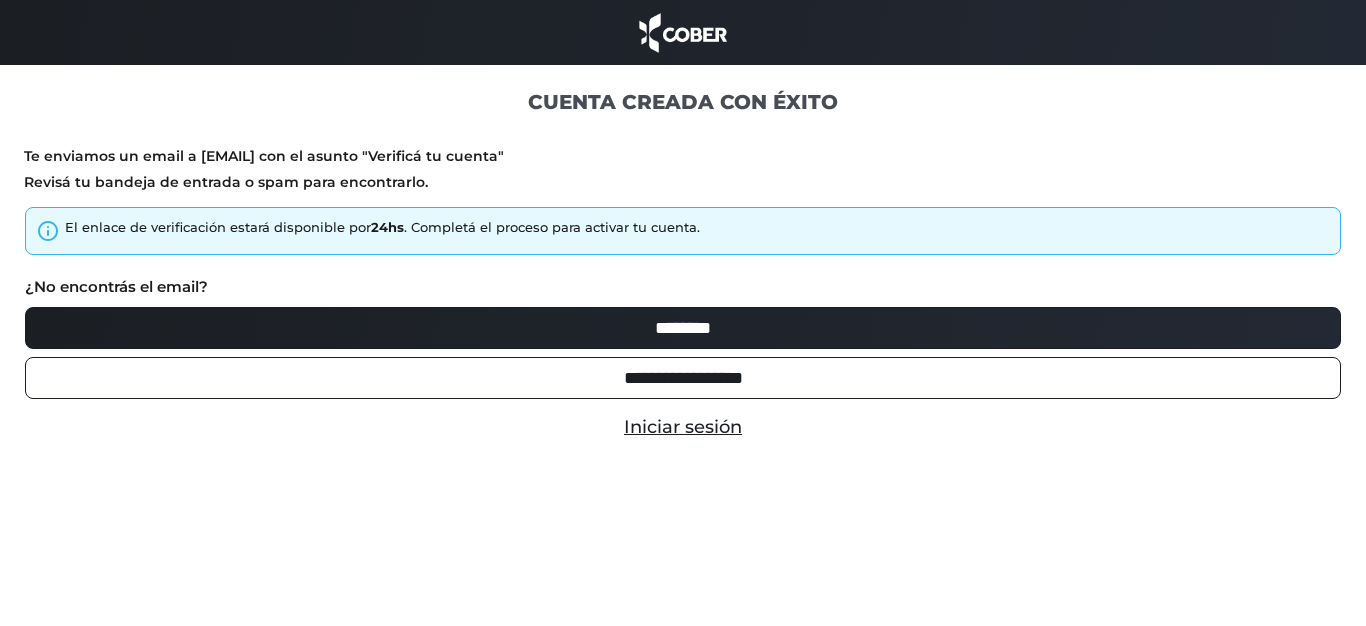 scroll, scrollTop: 0, scrollLeft: 0, axis: both 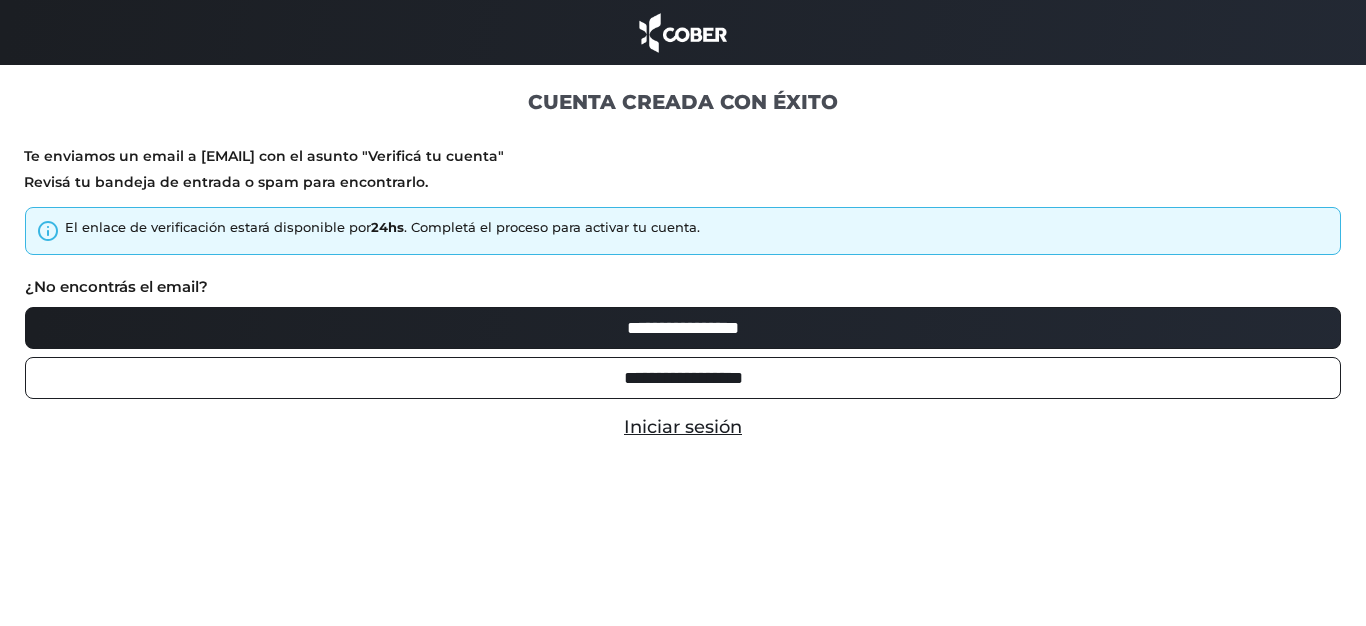 type on "**********" 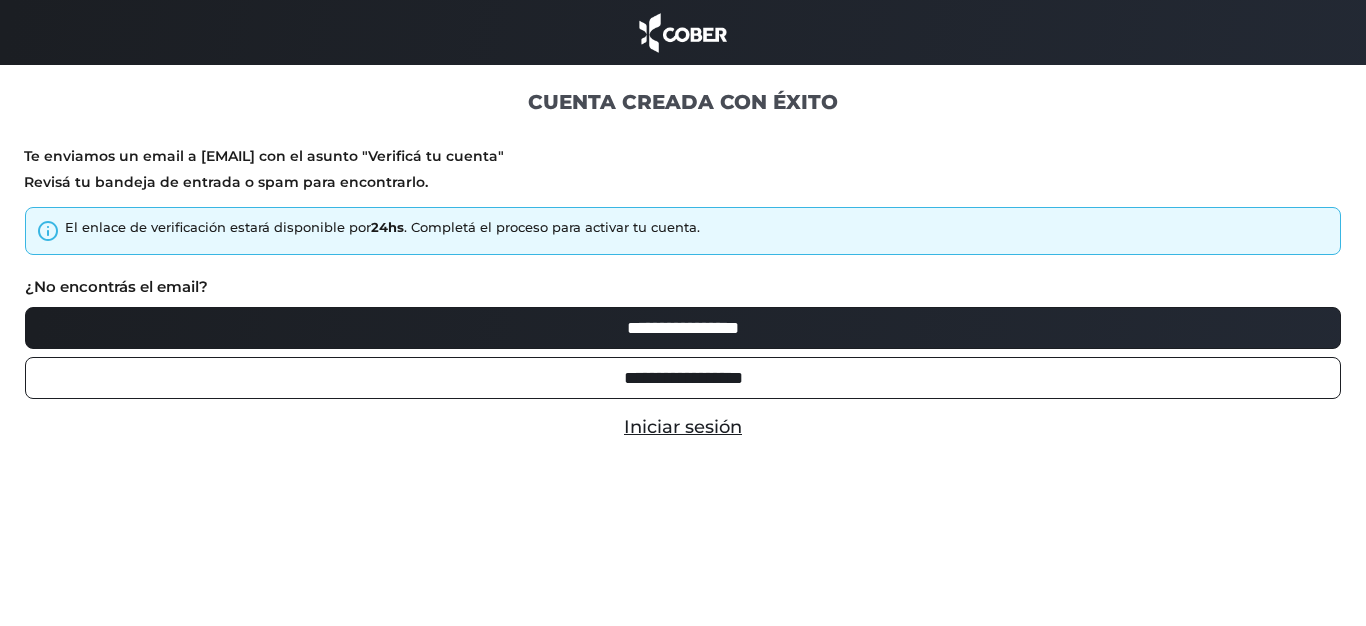click at bounding box center (683, 32) 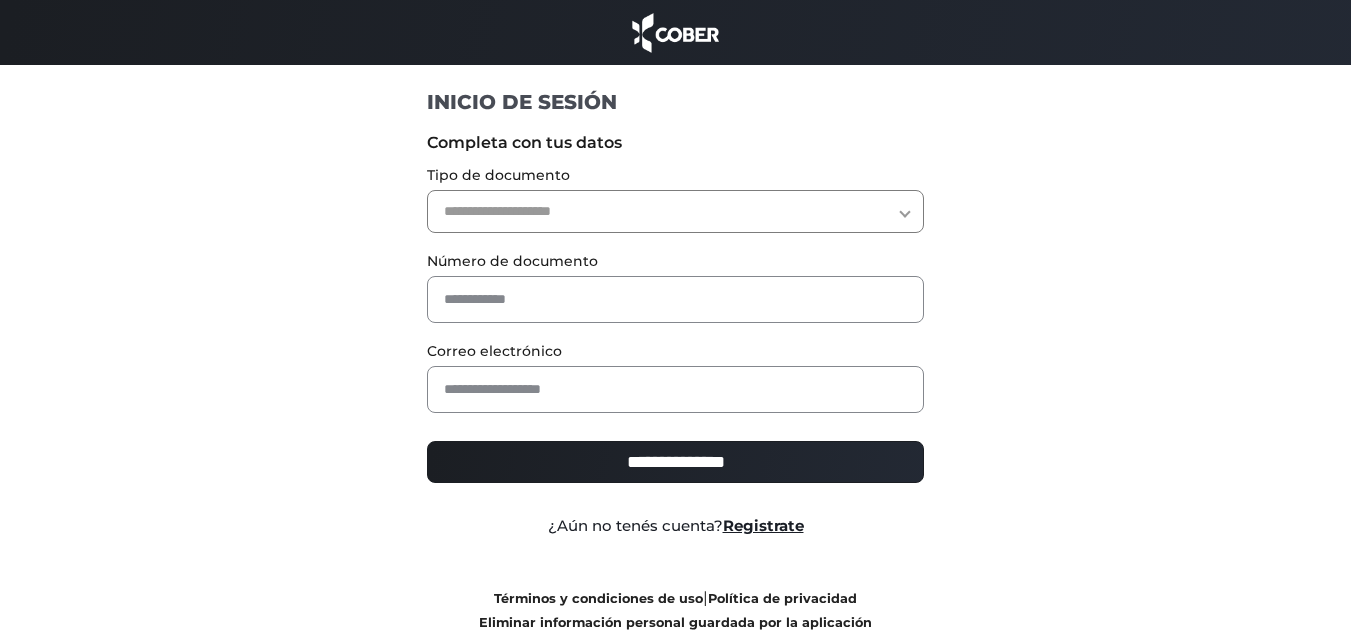 scroll, scrollTop: 0, scrollLeft: 0, axis: both 